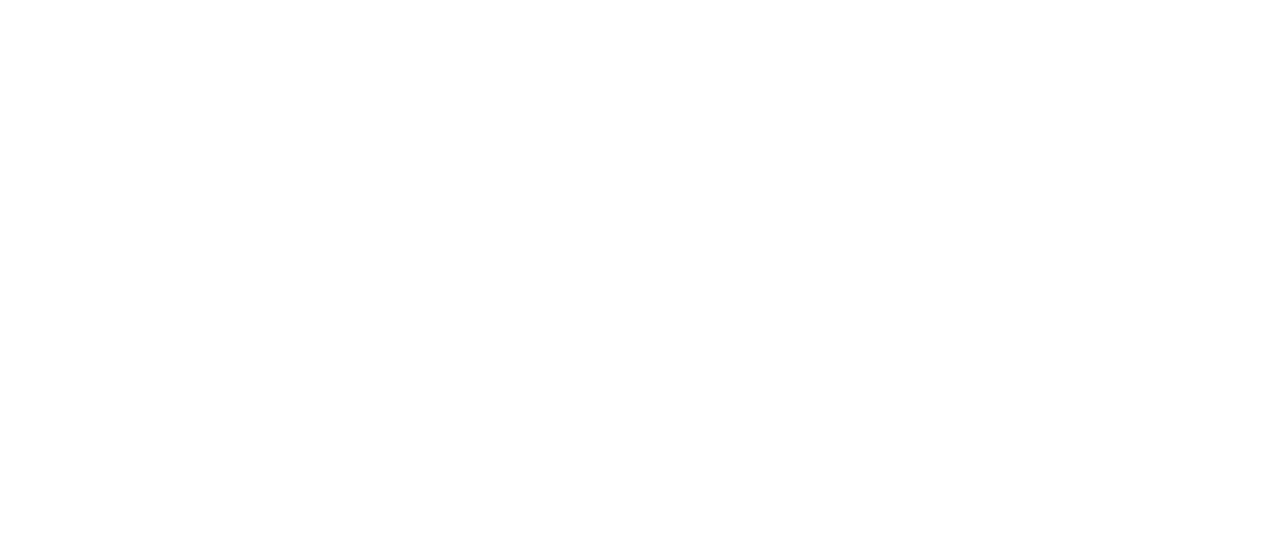 scroll, scrollTop: 0, scrollLeft: 0, axis: both 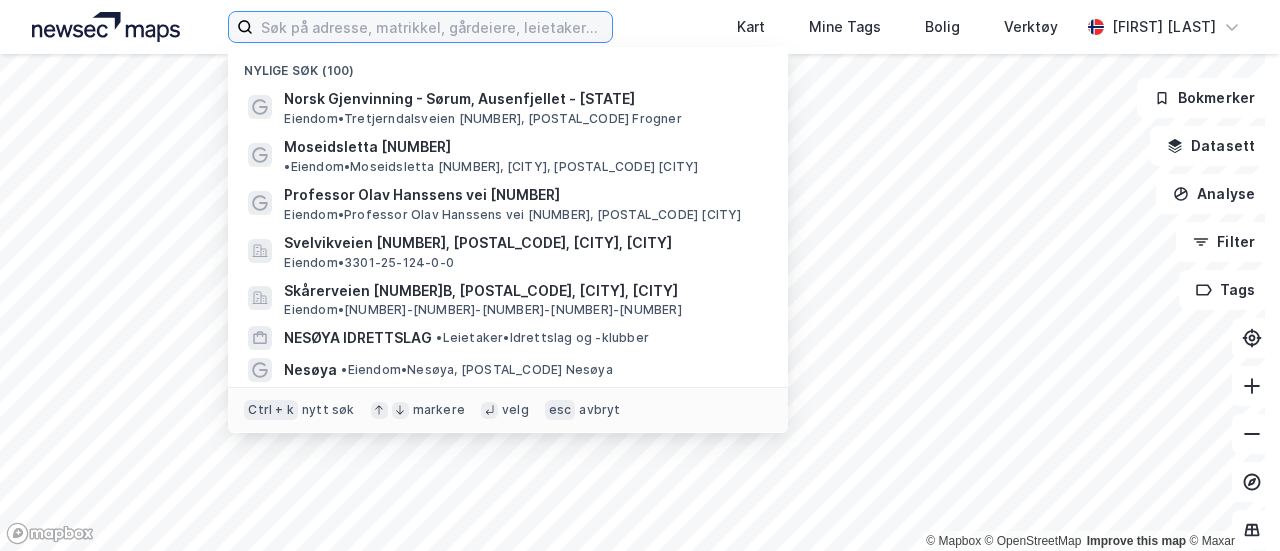 click at bounding box center (432, 27) 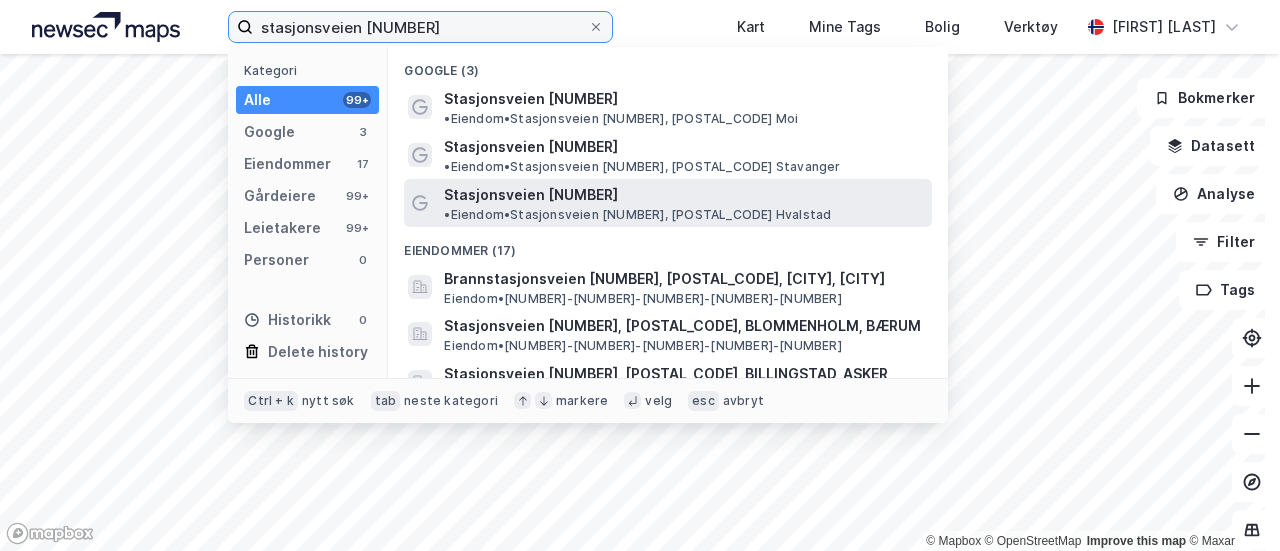 type on "stasjonsveien [NUMBER]" 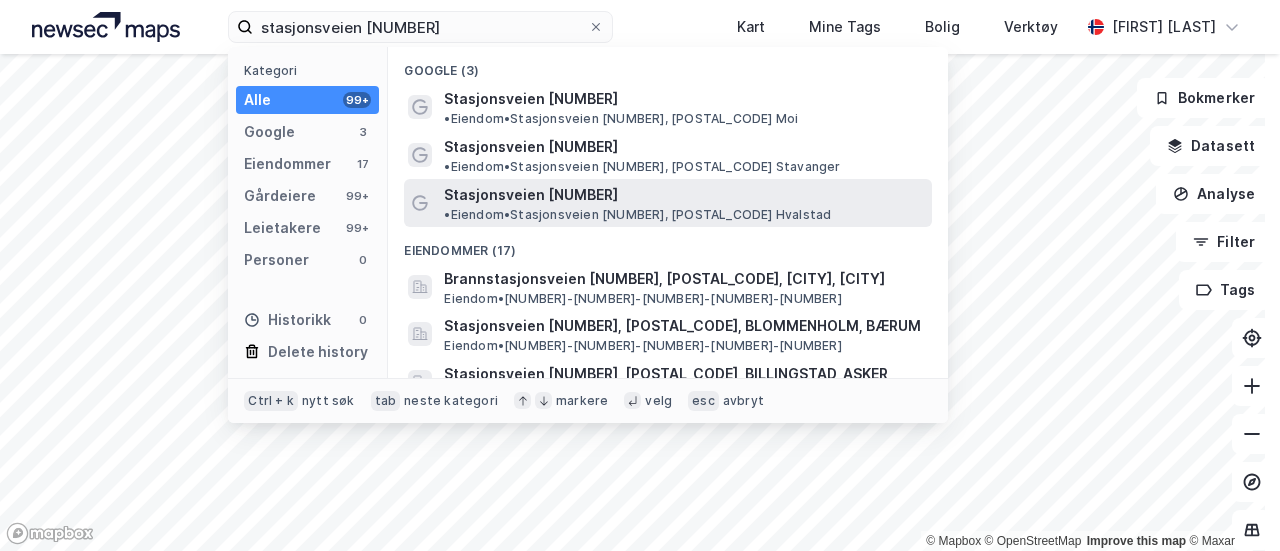 click on "Stasjonsveien [NUMBER]" at bounding box center [531, 195] 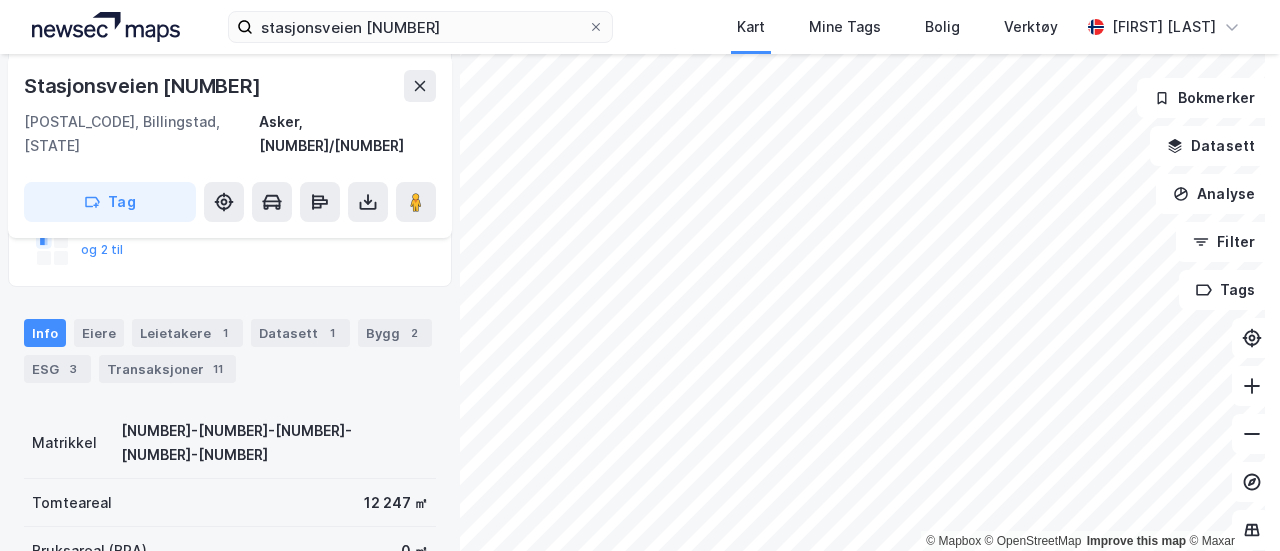 scroll, scrollTop: 350, scrollLeft: 0, axis: vertical 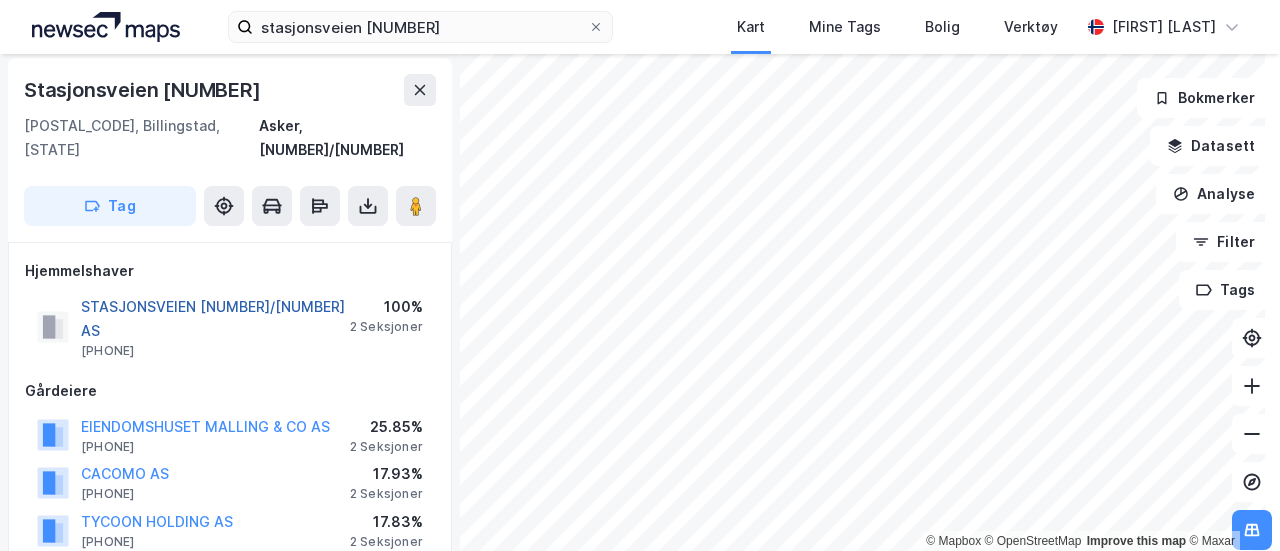 click on "STASJONSVEIEN [NUMBER]/[NUMBER] AS" at bounding box center (0, 0) 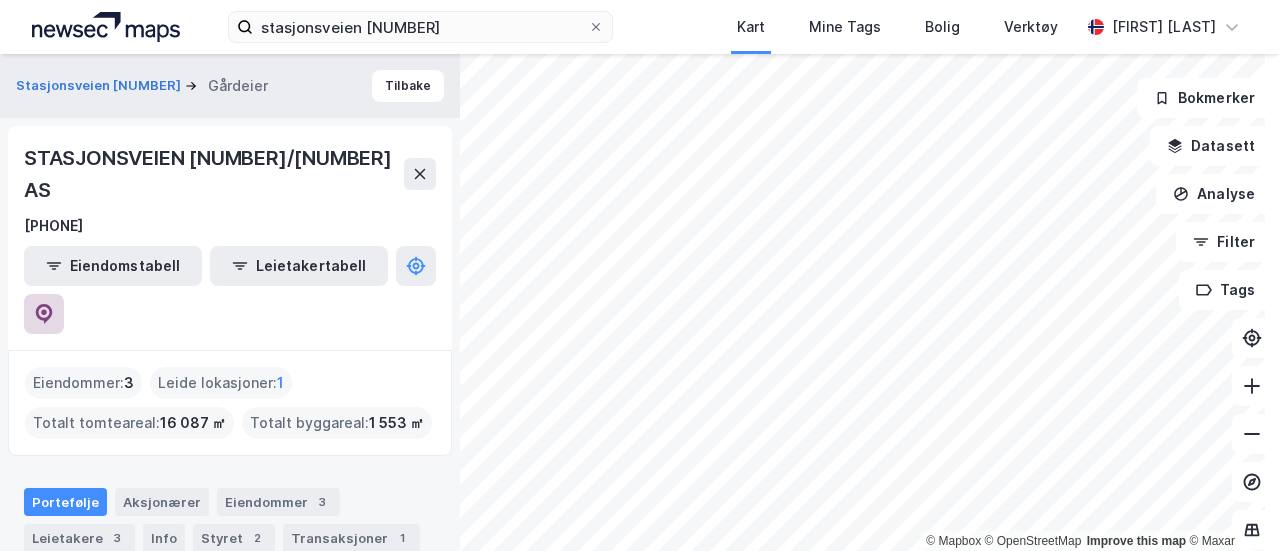 click at bounding box center [44, 314] 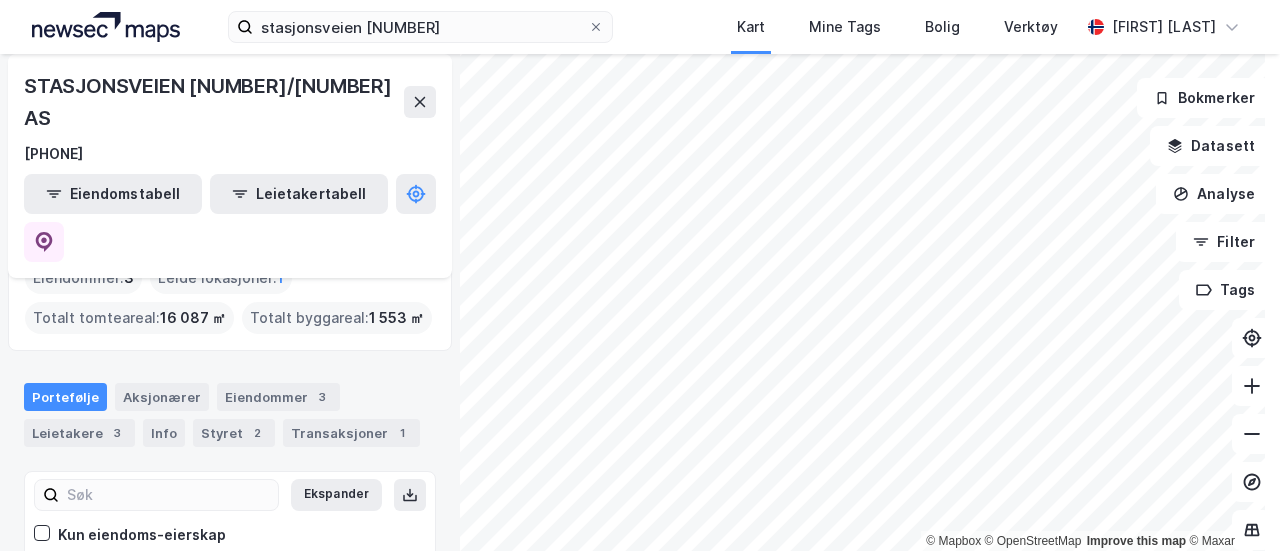 scroll, scrollTop: 120, scrollLeft: 0, axis: vertical 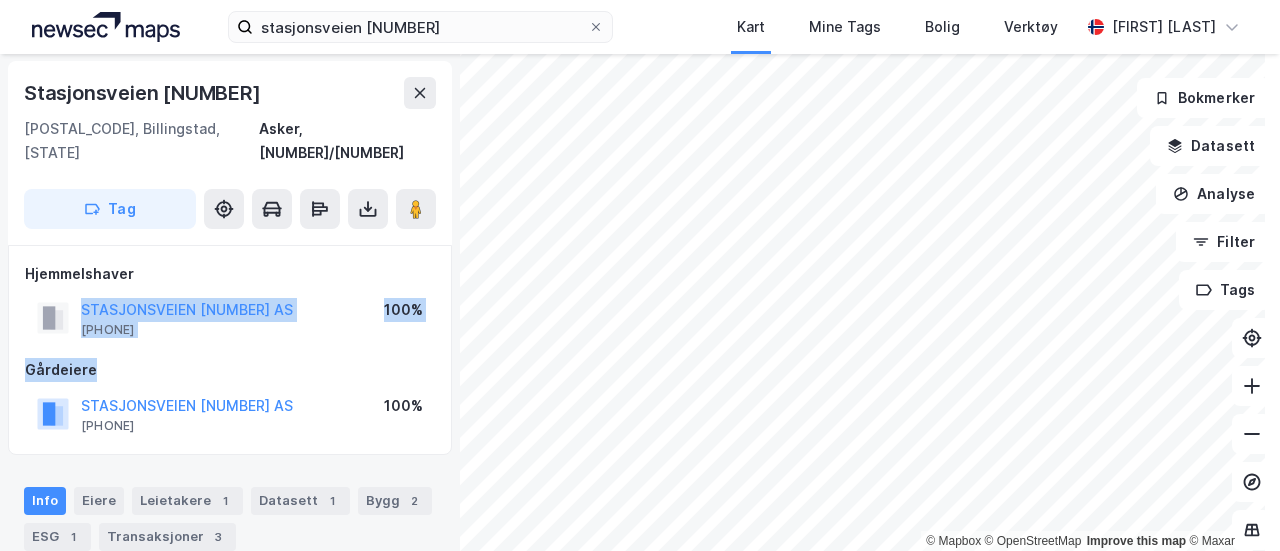 drag, startPoint x: 356, startPoint y: 362, endPoint x: 328, endPoint y: 261, distance: 104.80935 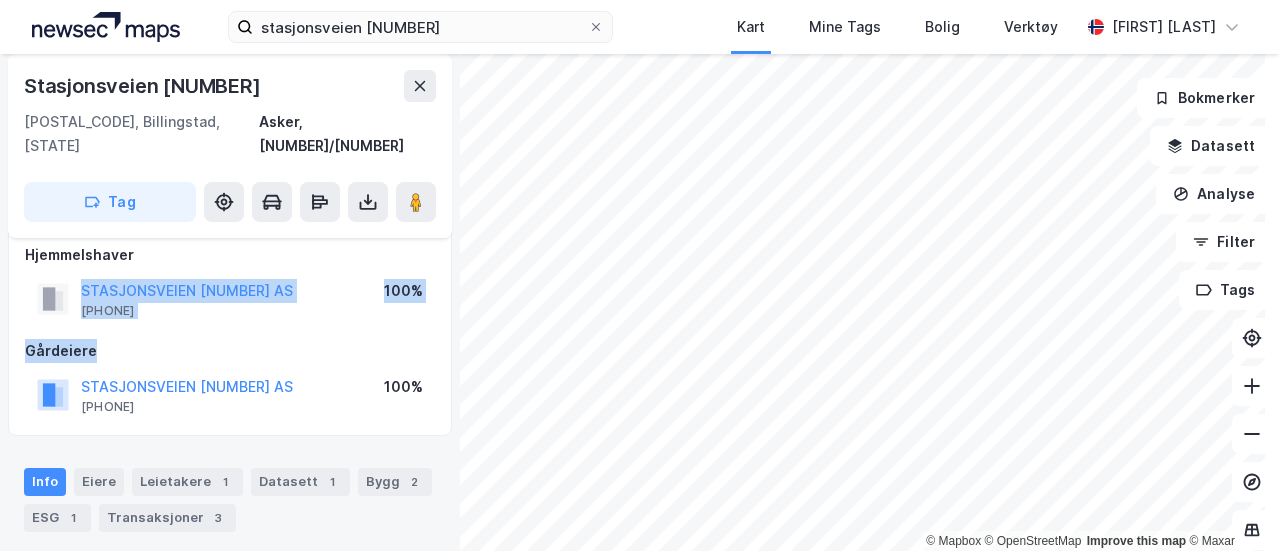 scroll, scrollTop: 16, scrollLeft: 0, axis: vertical 